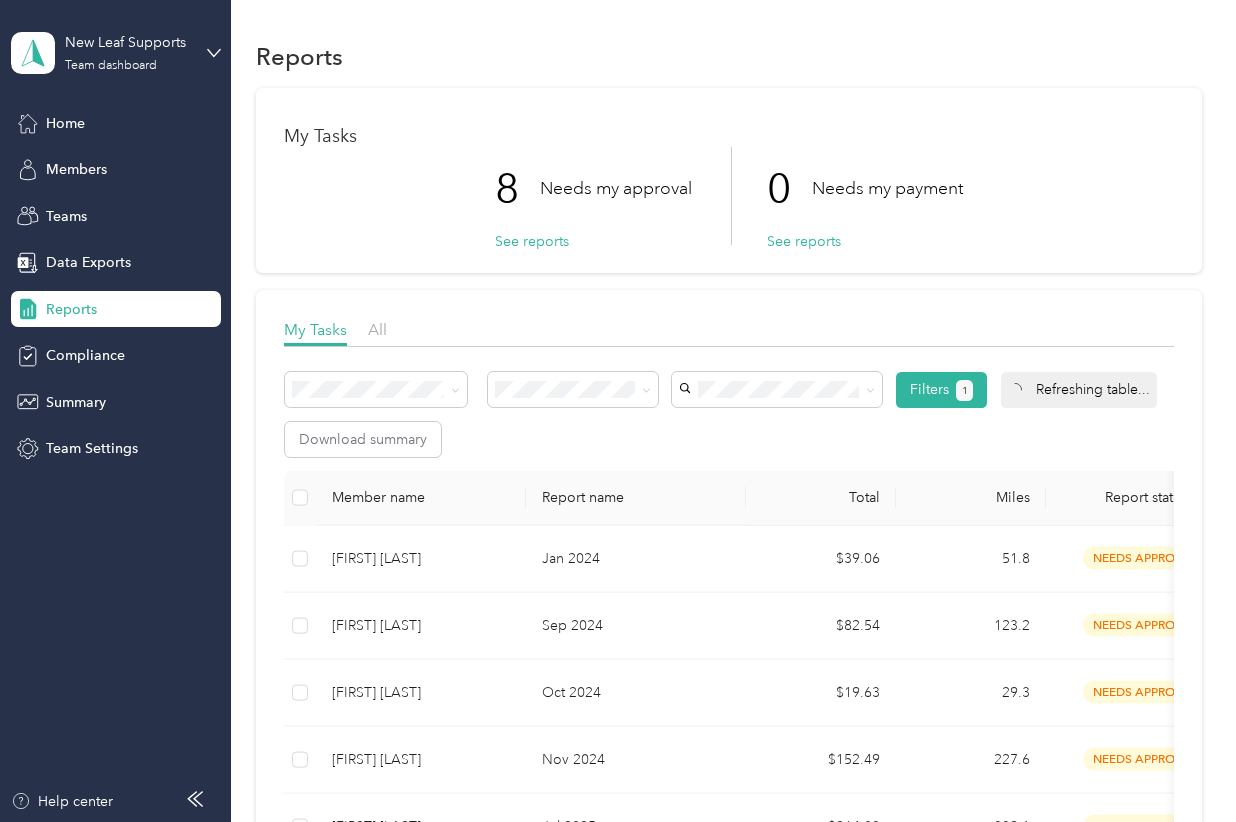 scroll, scrollTop: 0, scrollLeft: 0, axis: both 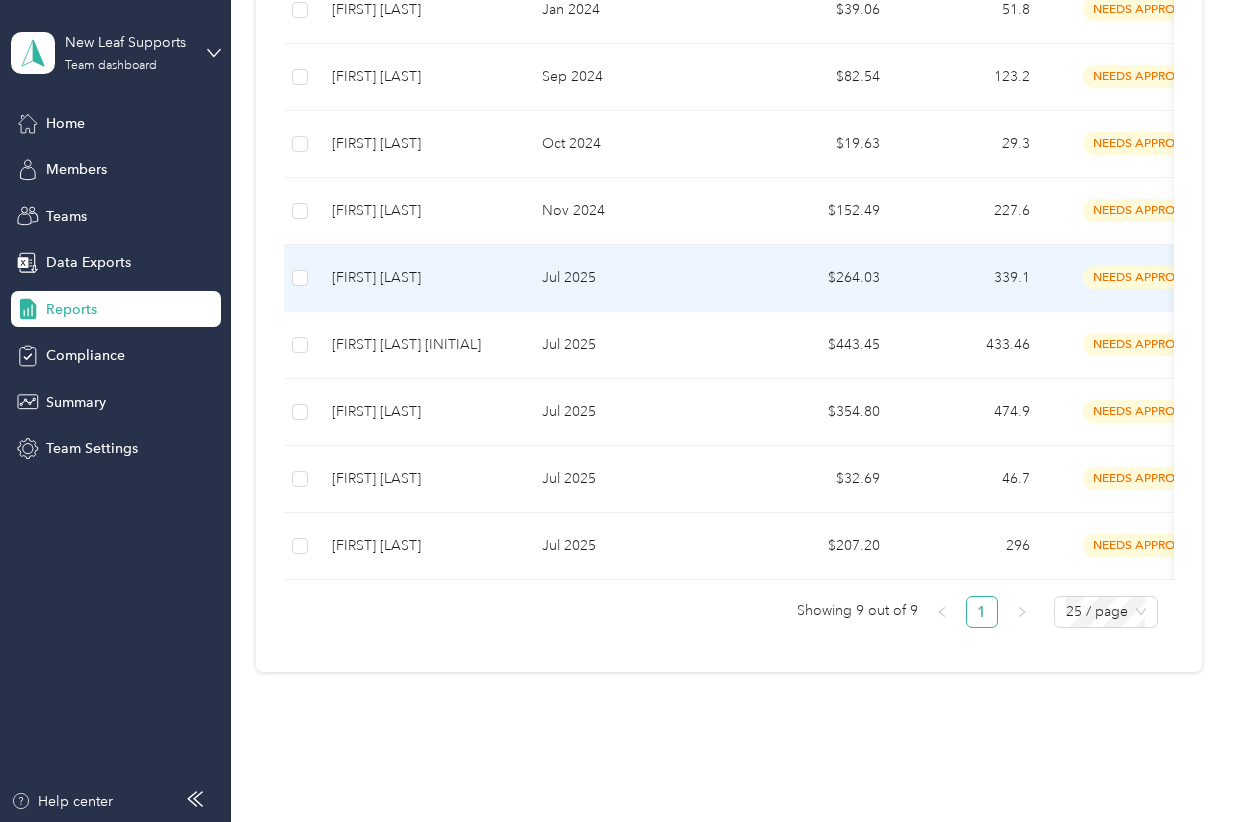 click on "[FIRST] [LAST]" at bounding box center (421, 278) 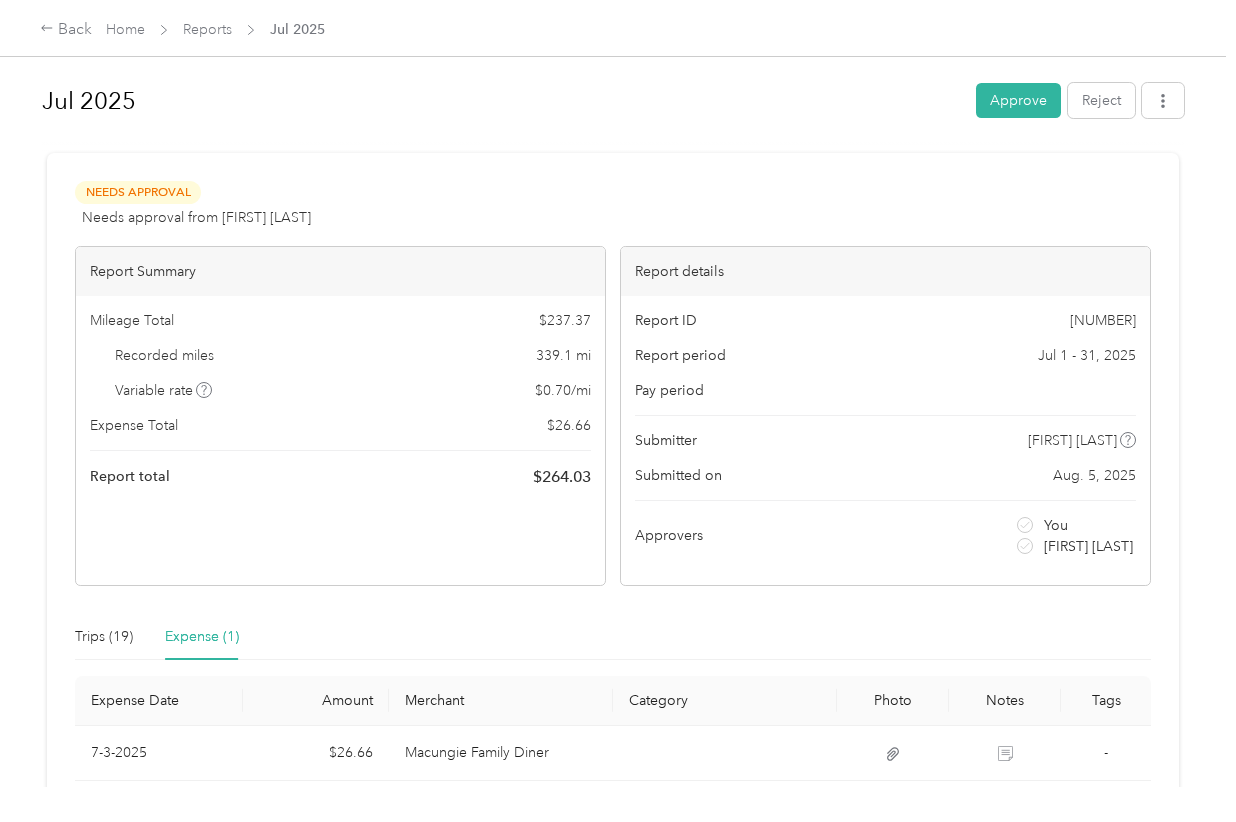 scroll, scrollTop: 166, scrollLeft: 0, axis: vertical 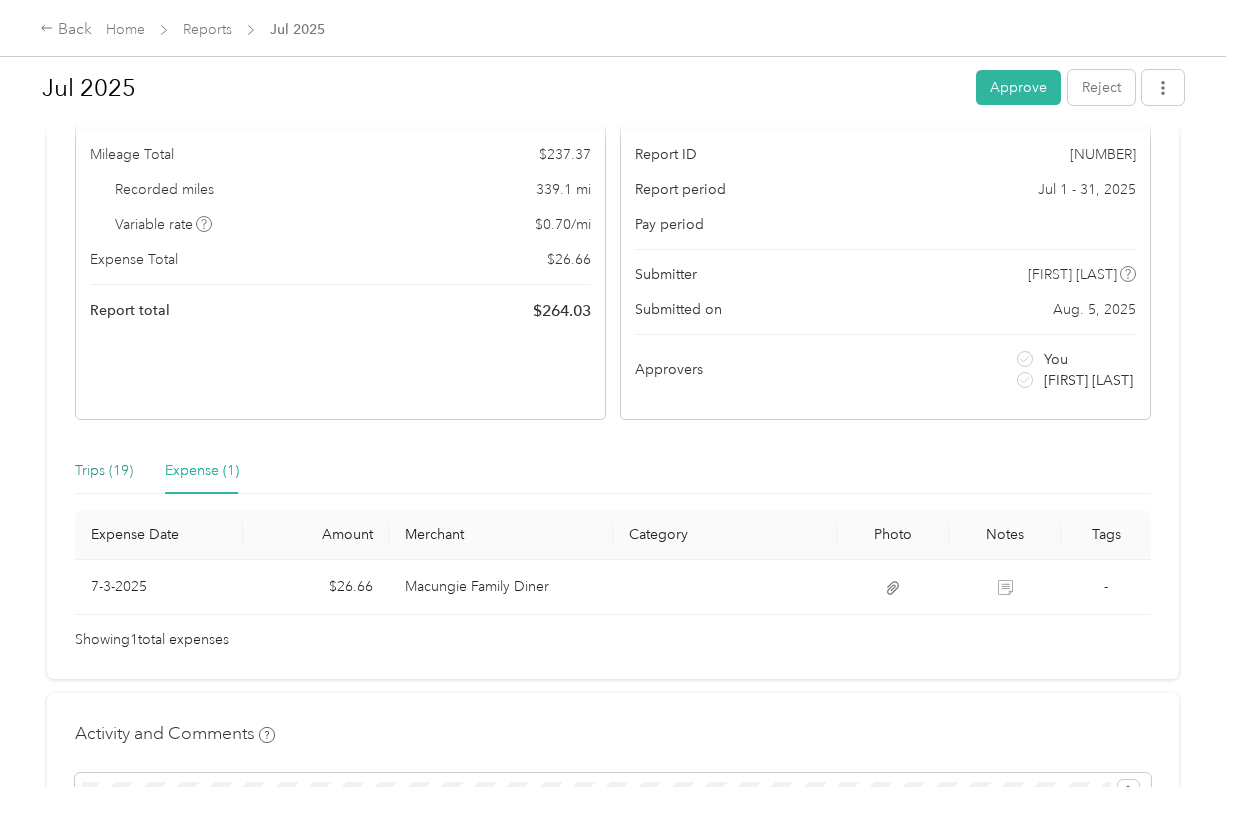 click on "Trips (19)" at bounding box center (104, 471) 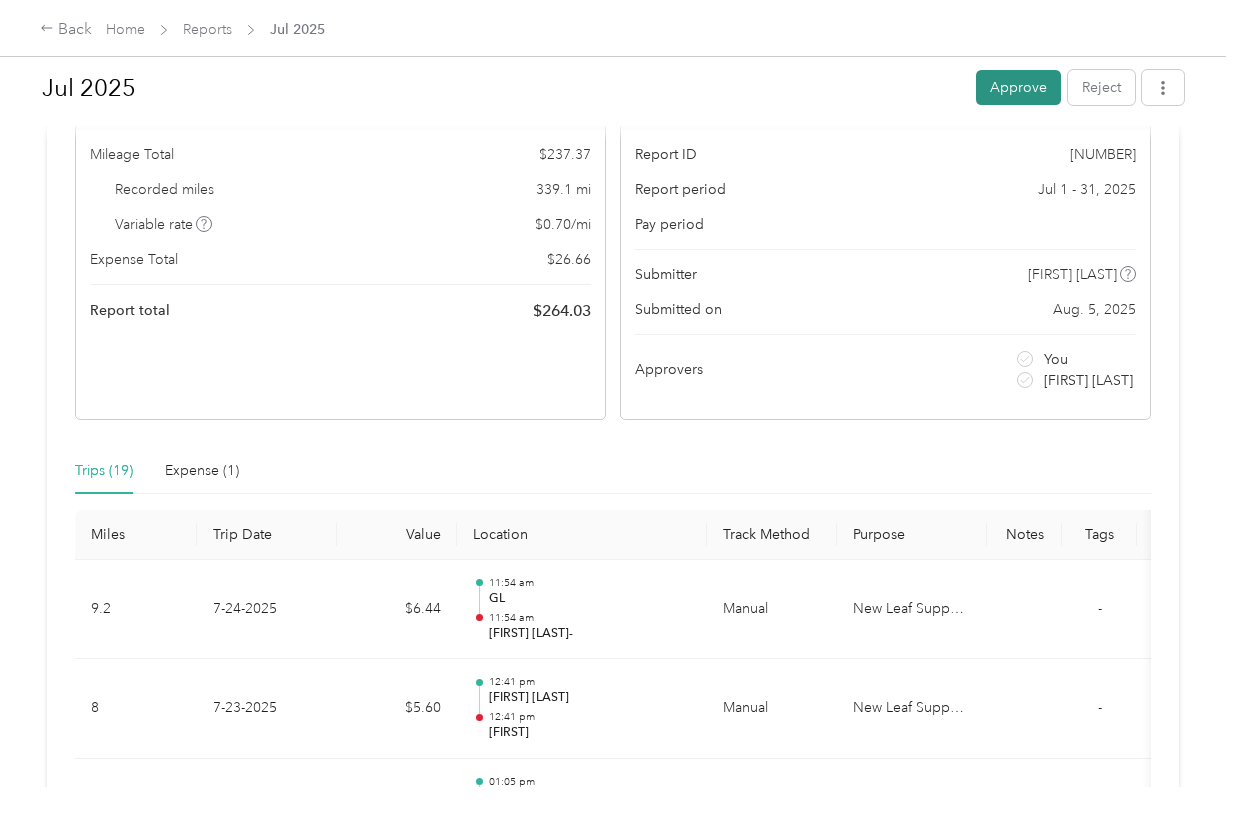 click on "Approve" at bounding box center [1018, 87] 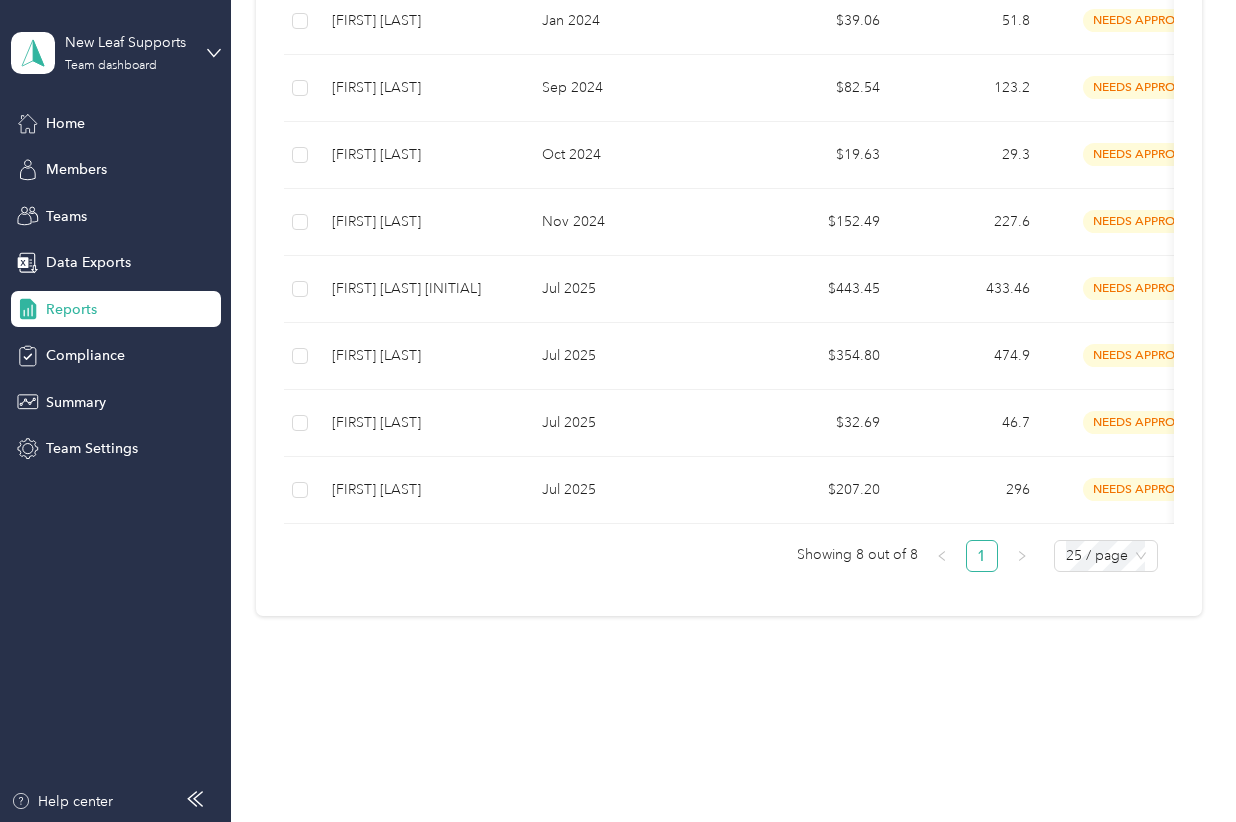 scroll, scrollTop: 333, scrollLeft: 0, axis: vertical 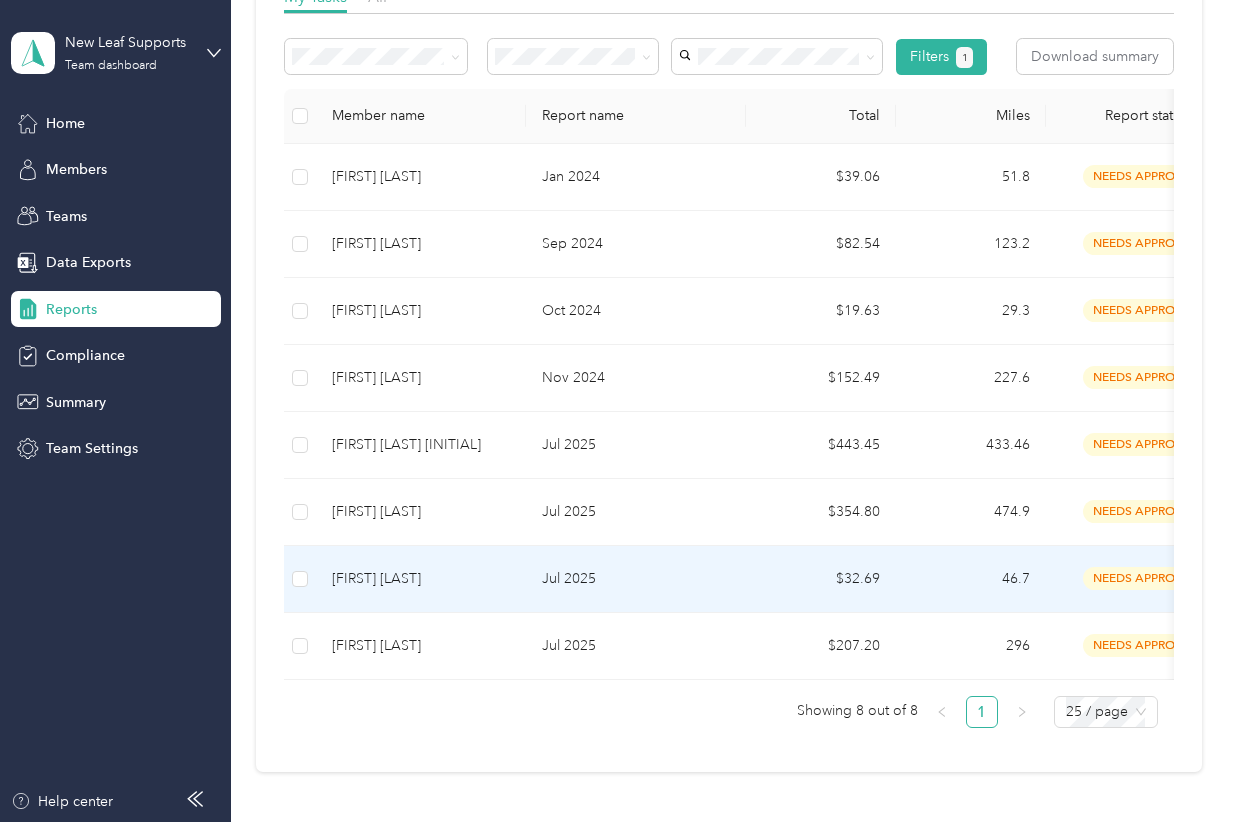 click on "[FIRST] [LAST]" at bounding box center [421, 579] 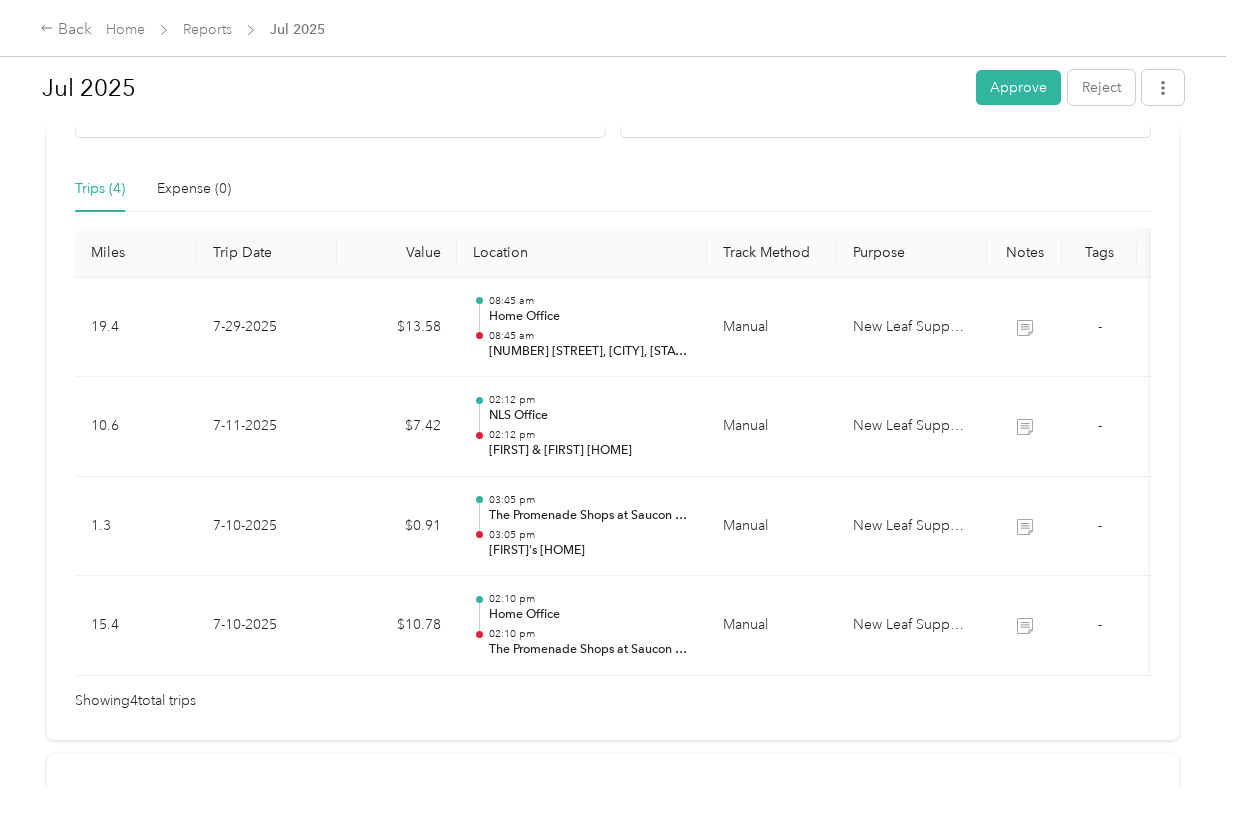 scroll, scrollTop: 500, scrollLeft: 0, axis: vertical 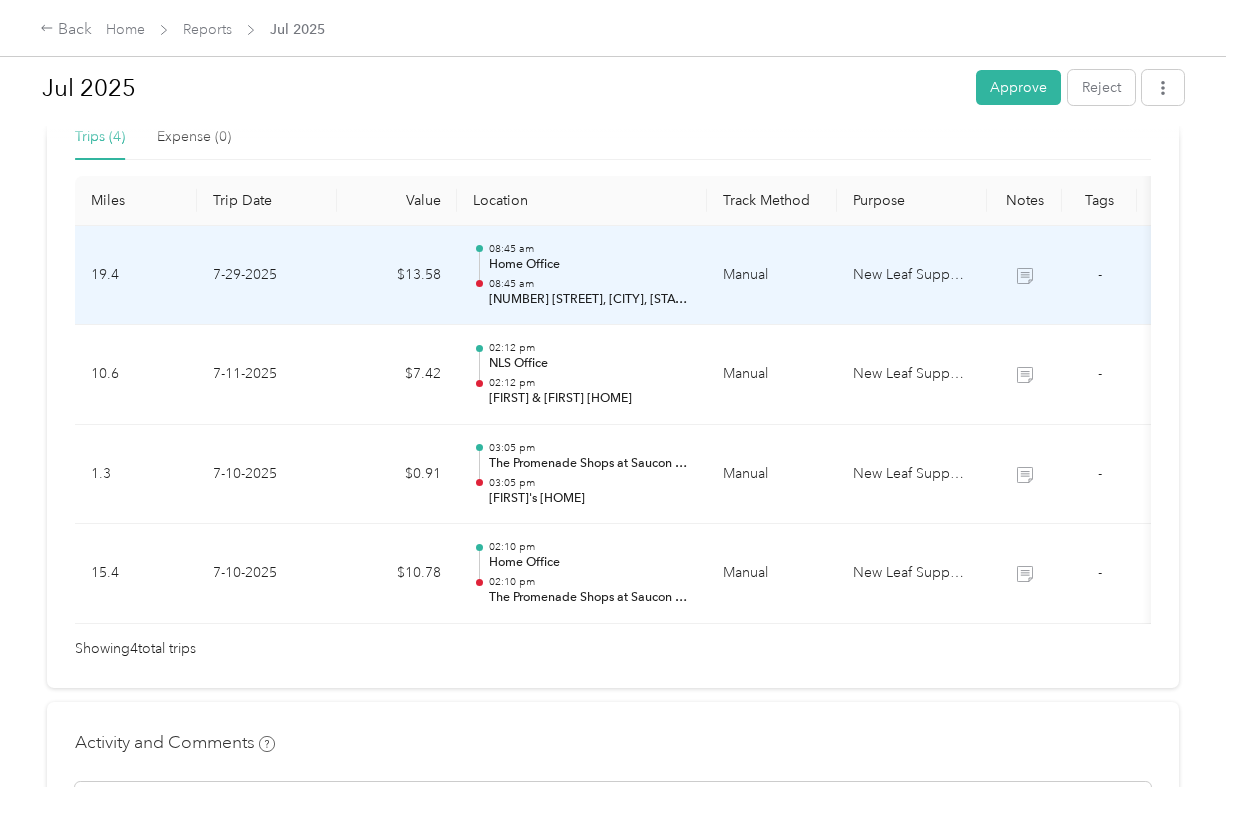 click at bounding box center [1024, 276] 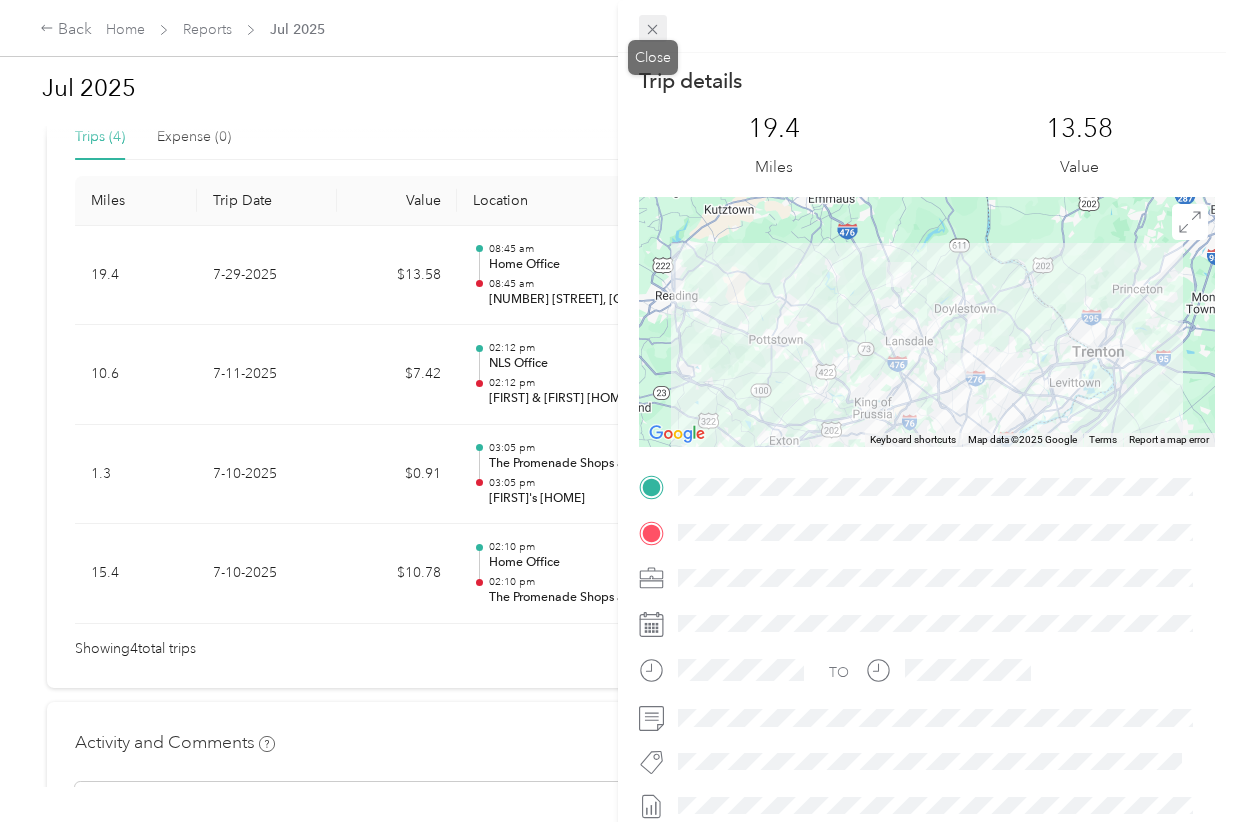 click 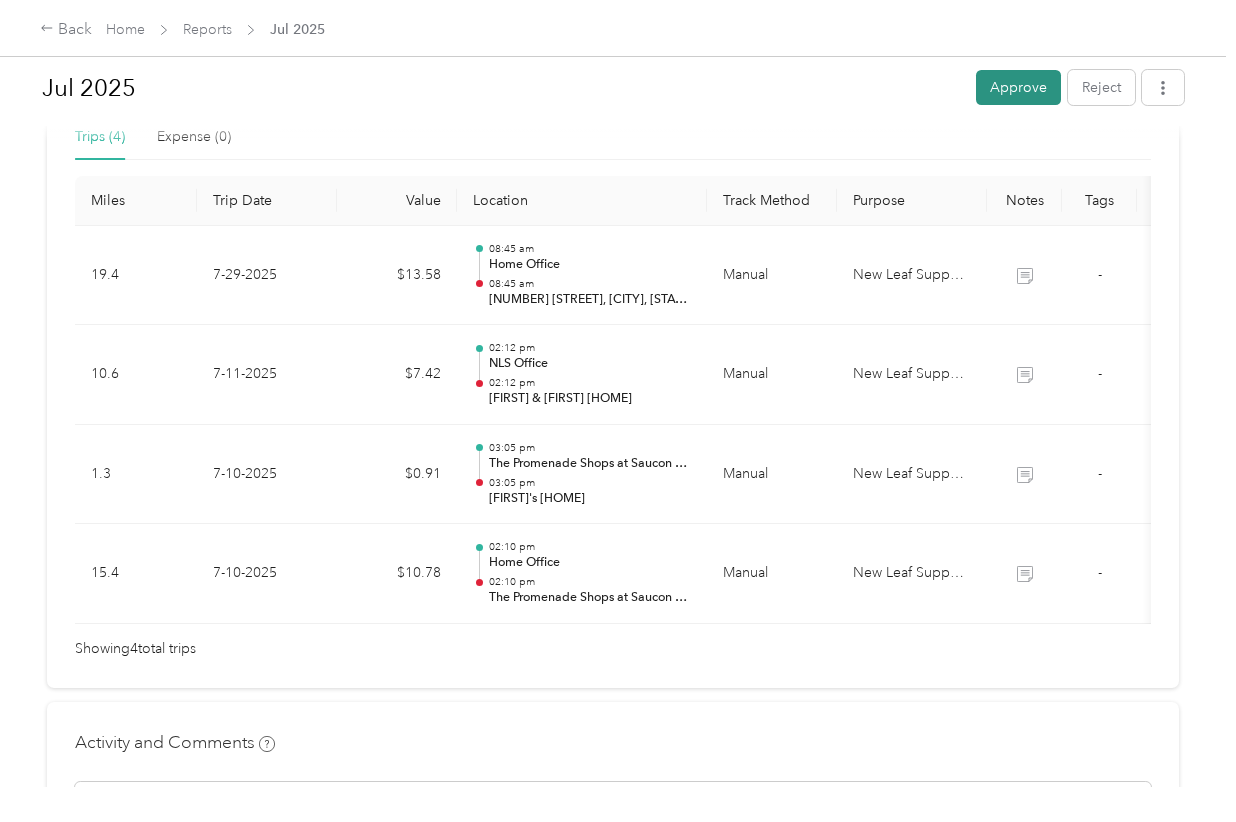 click on "Approve" at bounding box center [1018, 87] 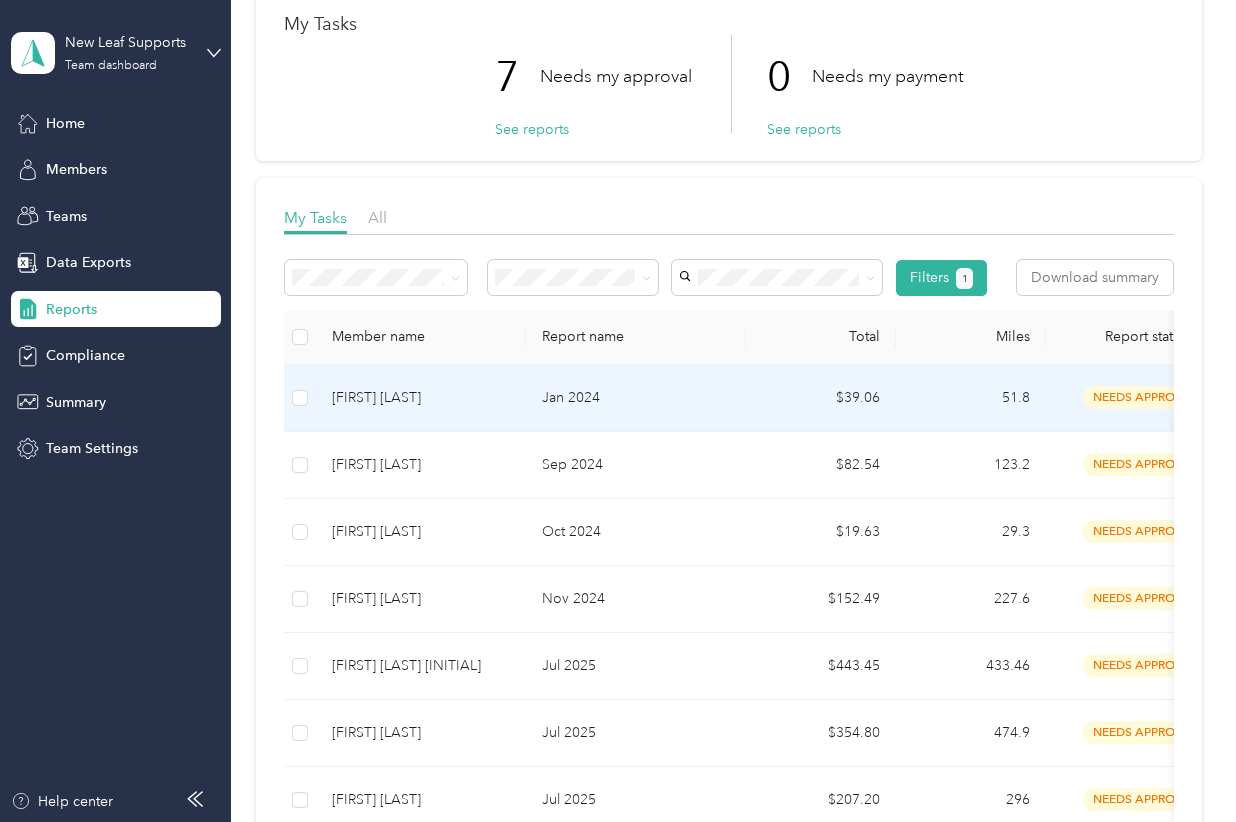 scroll, scrollTop: 166, scrollLeft: 0, axis: vertical 